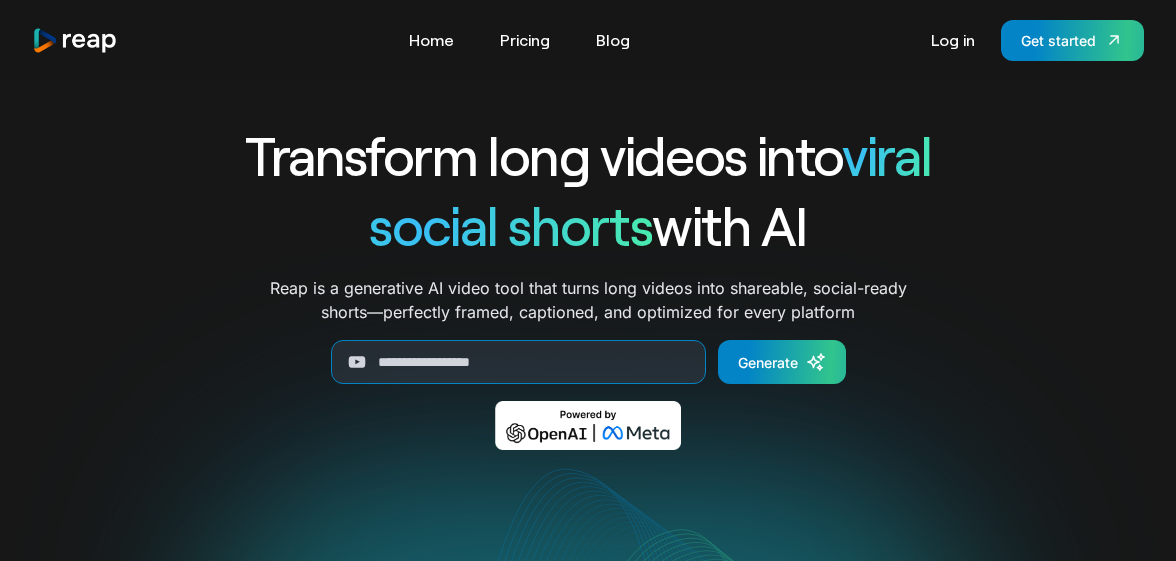 scroll, scrollTop: 0, scrollLeft: 0, axis: both 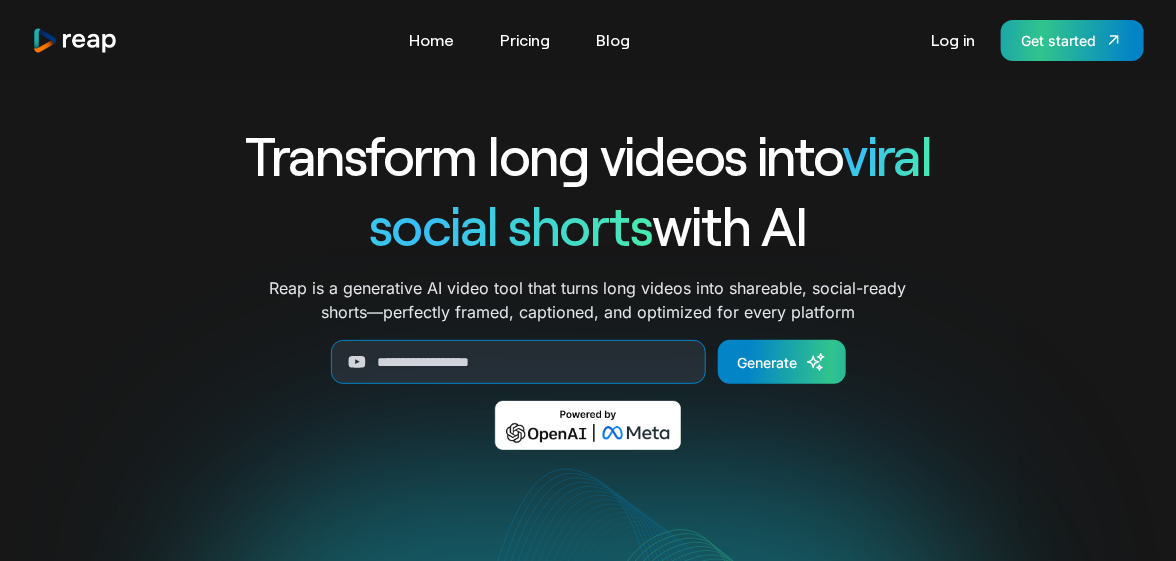 click on "Get started" at bounding box center [1058, 40] 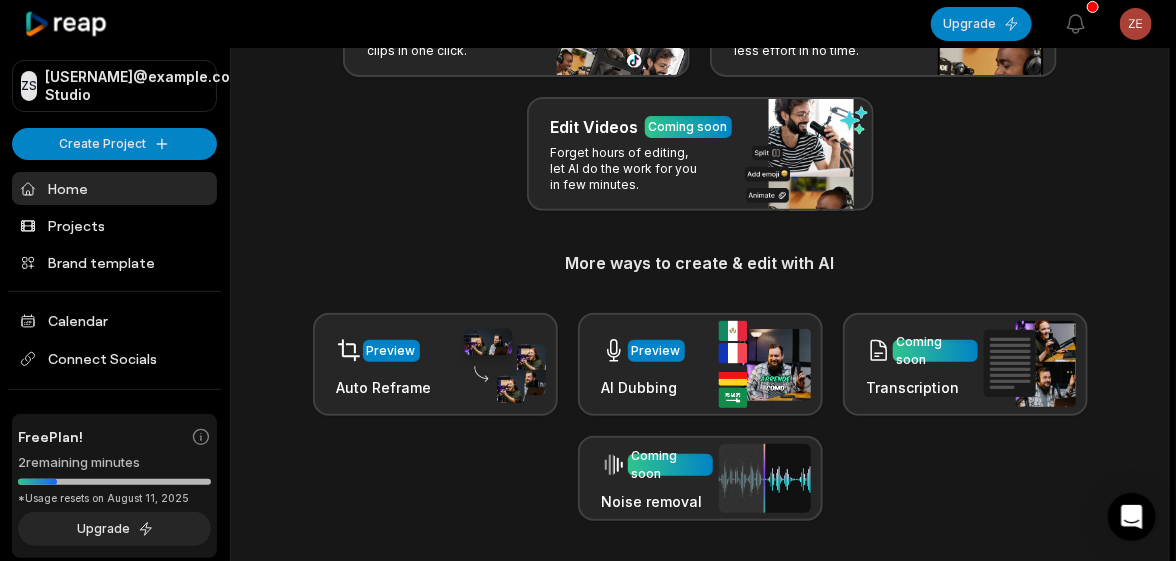 scroll, scrollTop: 199, scrollLeft: 0, axis: vertical 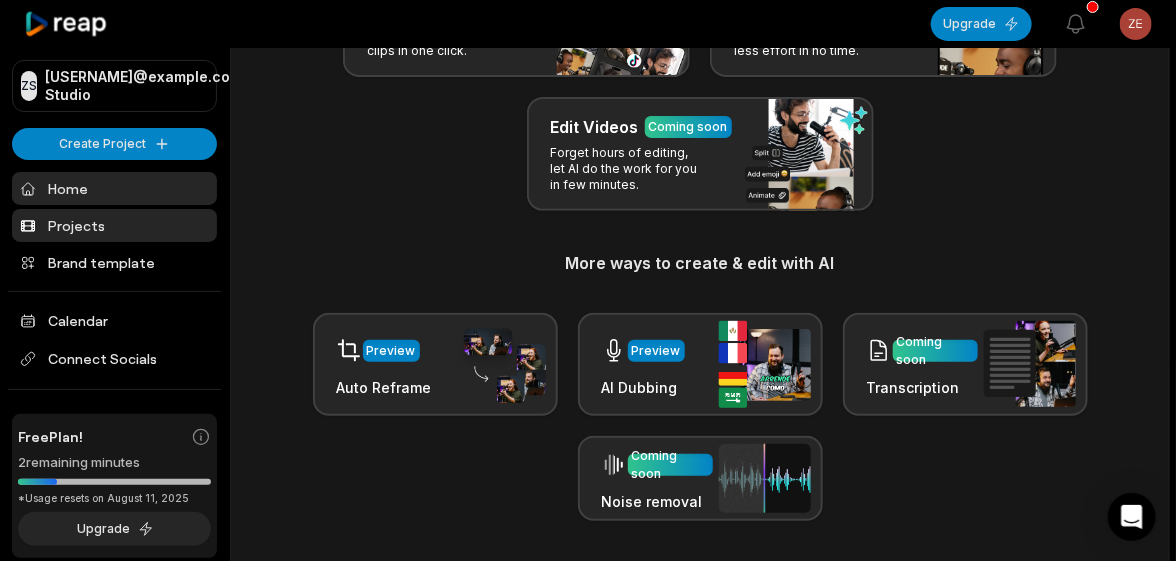 click on "Projects" at bounding box center [114, 225] 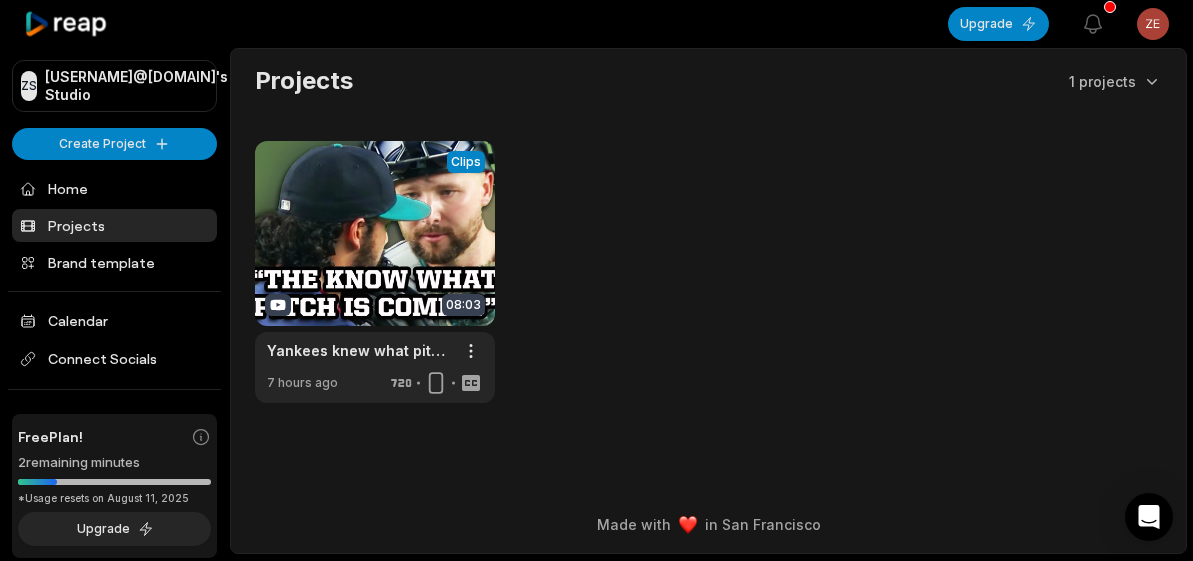 scroll, scrollTop: 0, scrollLeft: 0, axis: both 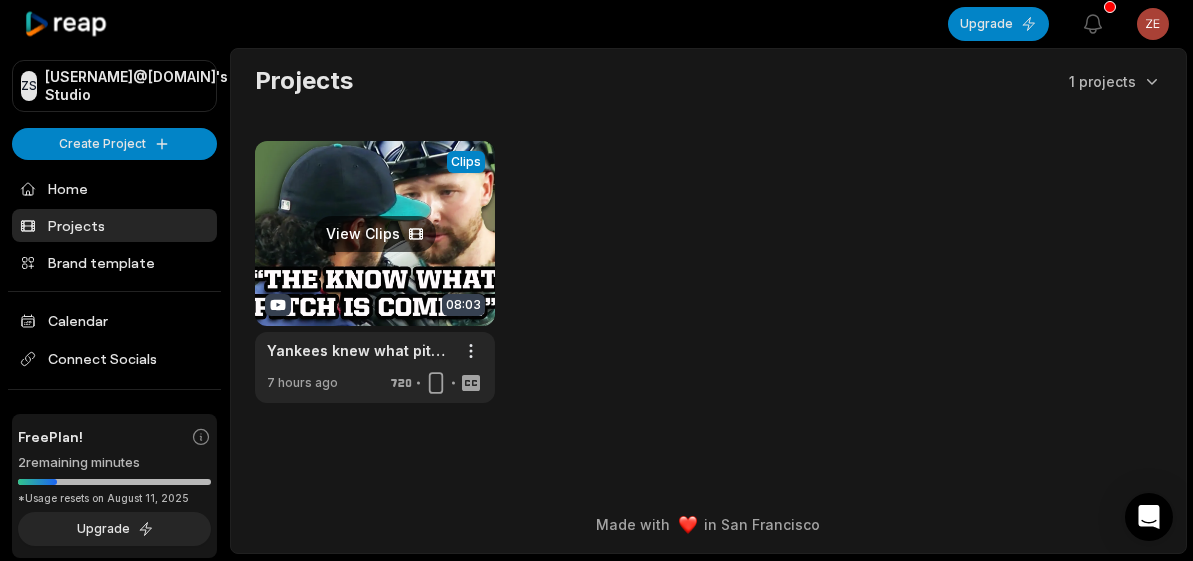 click at bounding box center (375, 272) 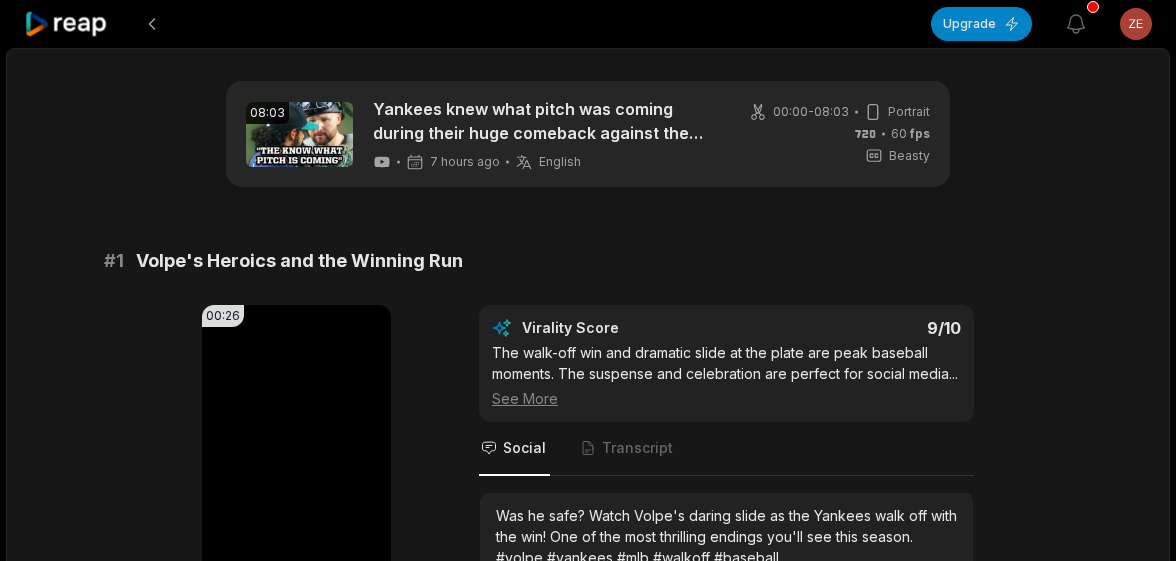 scroll, scrollTop: 0, scrollLeft: 0, axis: both 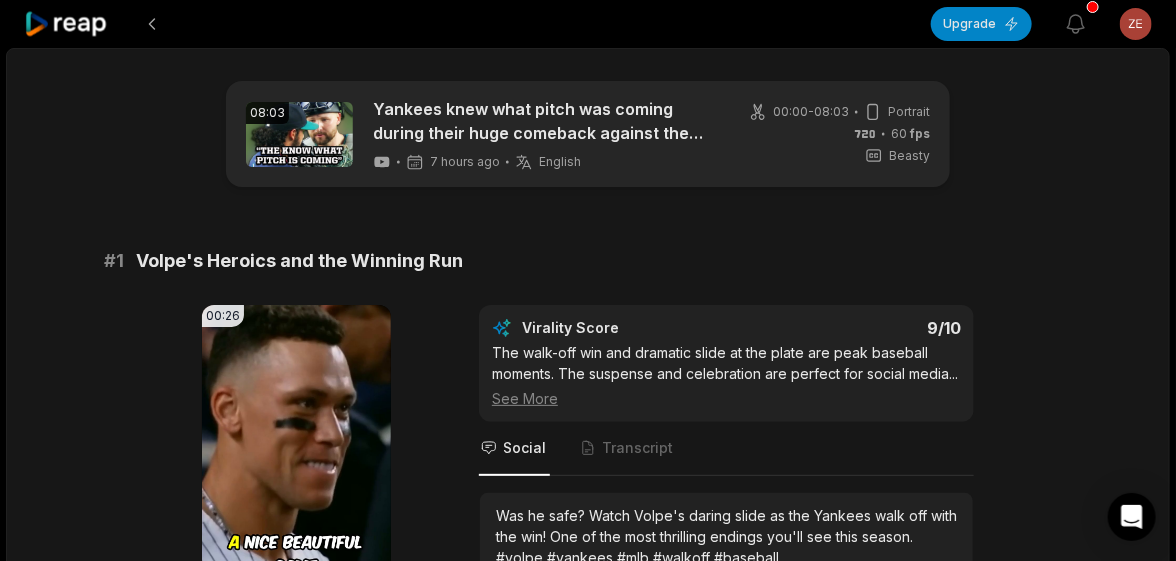 click on "Upgrade View notifications Open user menu 08:03 Yankees knew what pitch was coming during their huge comeback against the Mariners, a breakdown 7 hours ago English en 00:00  -  08:03 Portrait 60   fps Beasty # 1 Volpe's Heroics and the Winning Run 00:26 Your browser does not support mp4 format. Edit Virality Score 9 /10 The walk-off win and dramatic slide at the plate are peak baseball moments. The suspense and celebration are perfect for social media ...   See More Social Transcript Was he safe? Watch Volpe's daring slide as the Yankees walk off with the win! One of the most thrilling endings you'll see this season. #volpe #yankees #mlb #walkoff #baseball # 2 Bases Loaded: The Game-Tying Hit 00:38 Your browser does not support mp4 format. Edit Virality Score 8.7 /10 This is a classic high-stakes baseball moment with emotional crowd reactions and a dramatic game-tying hit. The excitement and energy ...   See More Social Transcript # 3 Is It Cheating? The Signal Debate 00:39 Edit Virality Score 8.5 /10 ...   #" at bounding box center [588, 280] 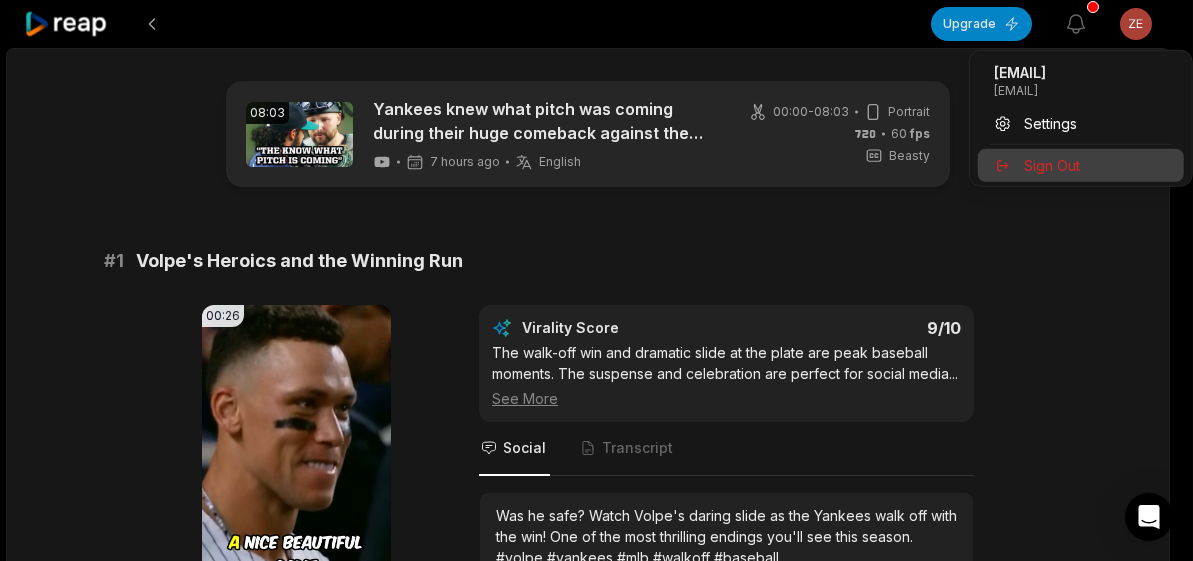 click on "Sign Out" at bounding box center (1052, 165) 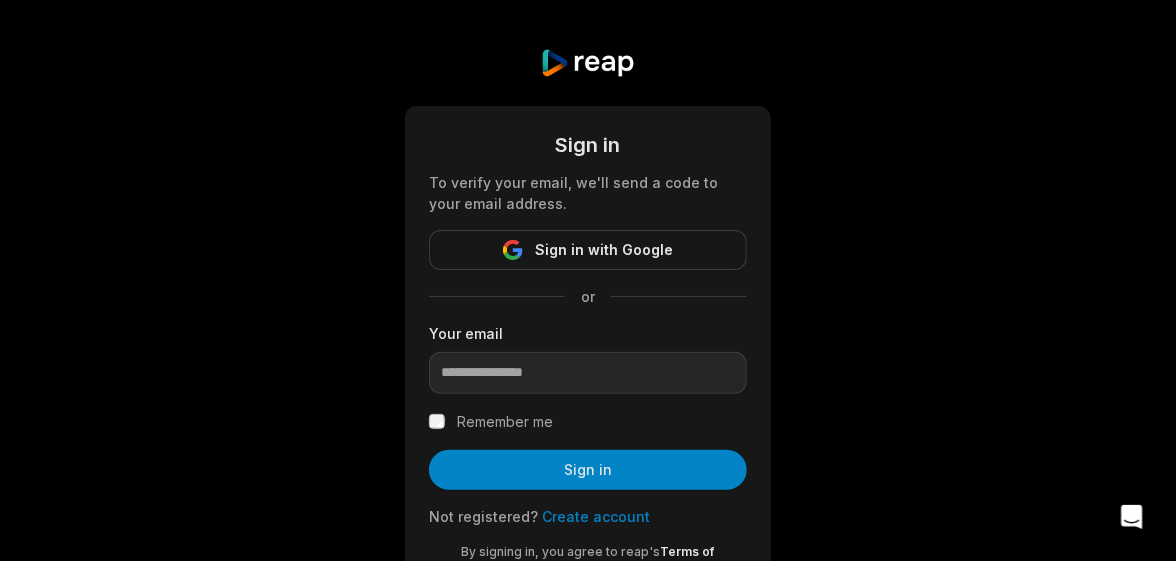 click on "Create account" at bounding box center (596, 516) 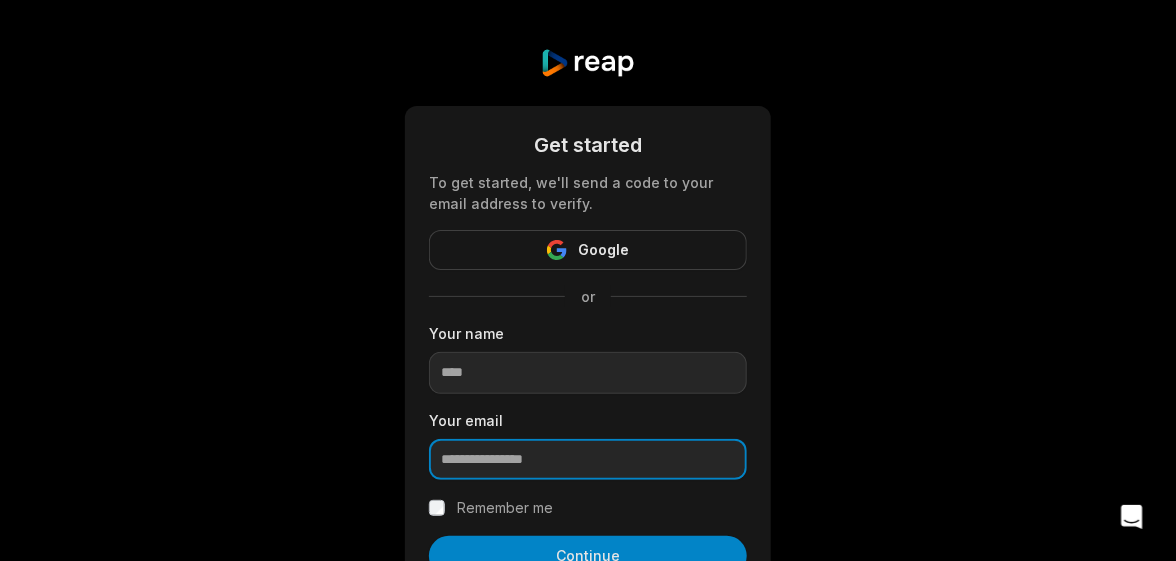 click at bounding box center [588, 460] 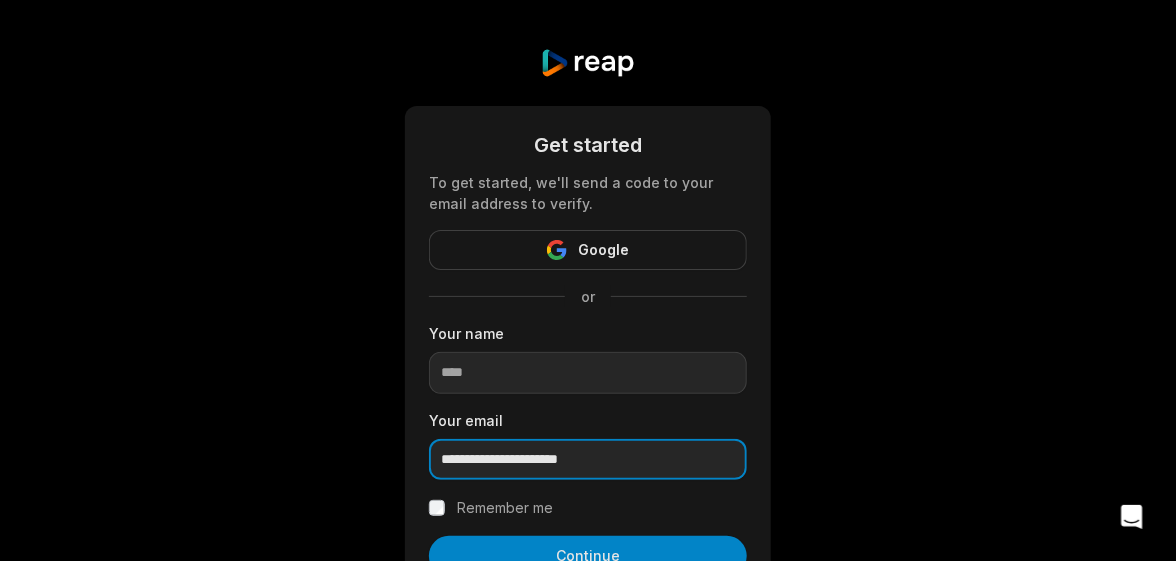 drag, startPoint x: 590, startPoint y: 456, endPoint x: 538, endPoint y: 460, distance: 52.153618 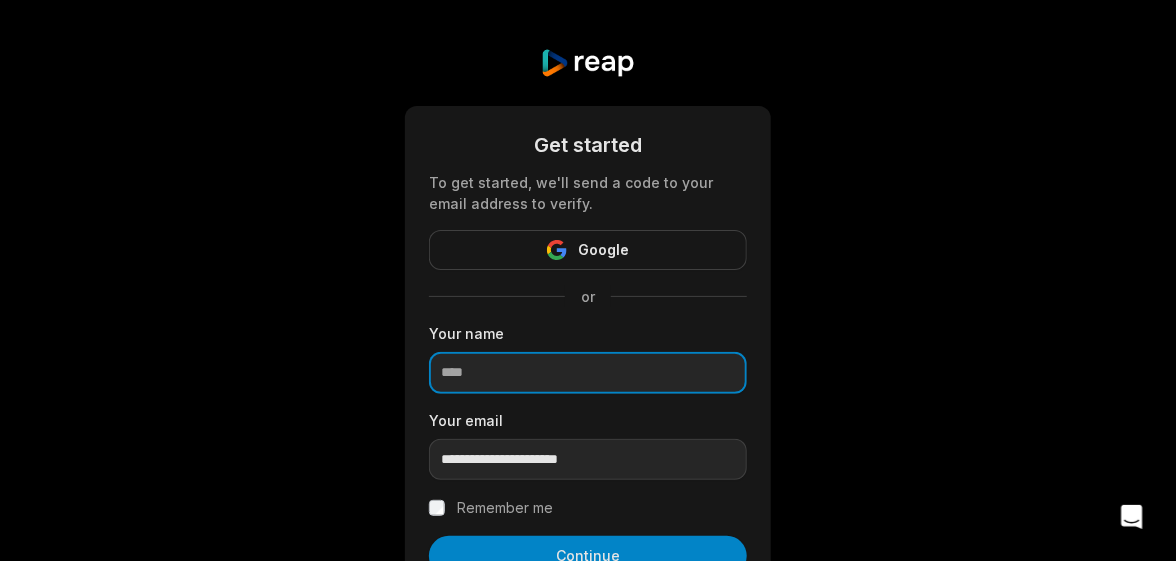 click at bounding box center (588, 373) 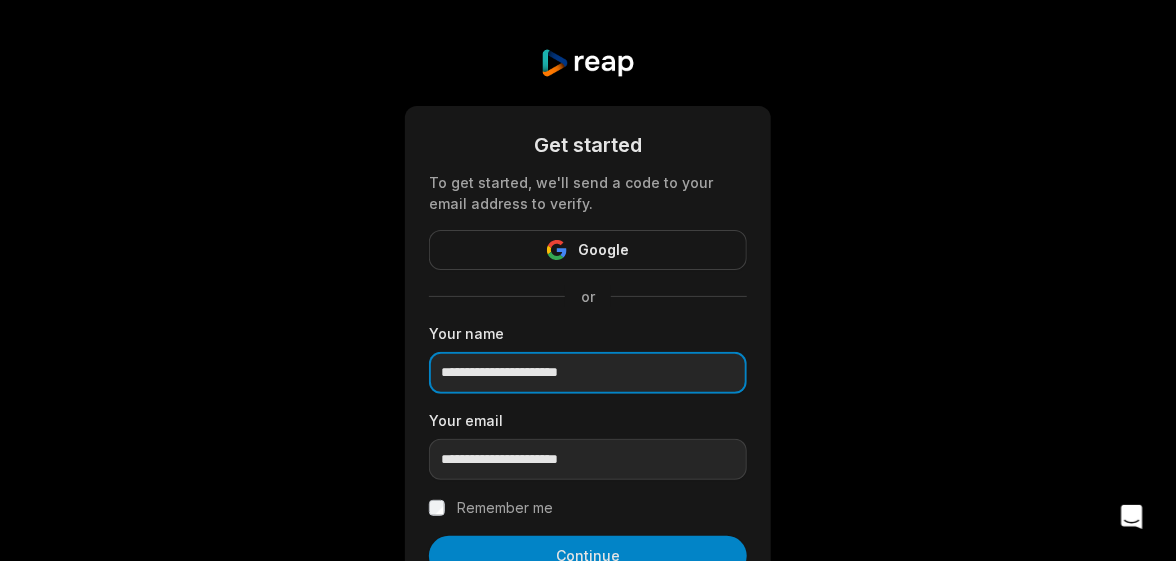 type on "**********" 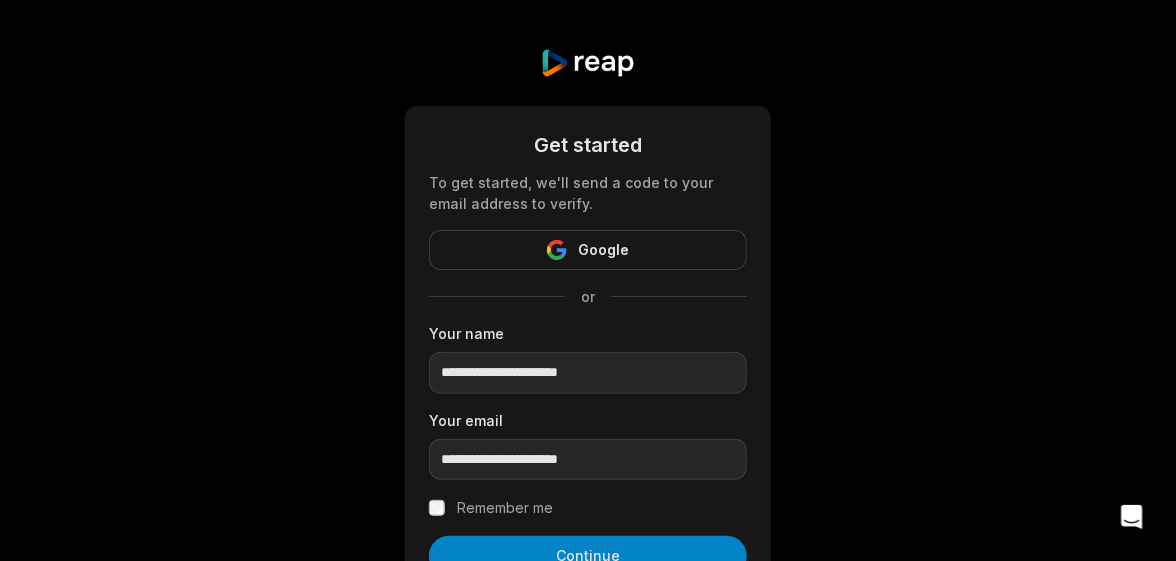 click on "**********" at bounding box center [588, 368] 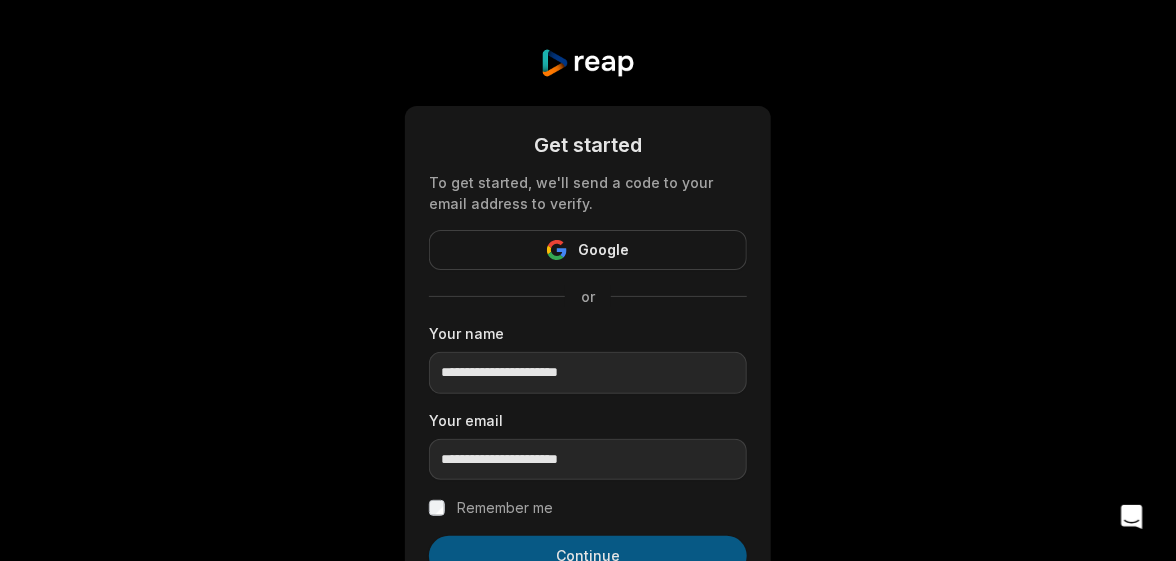 click on "Continue" at bounding box center (588, 556) 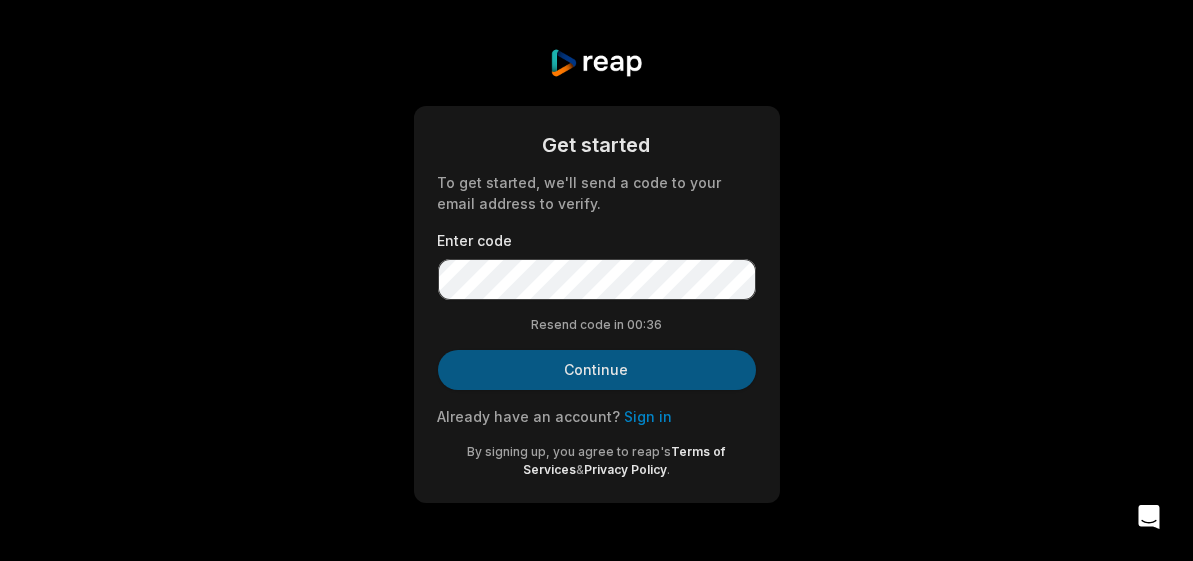 click on "Get started To get started, we'll send a code to your email address to verify. Enter code Resend code in 00: 36 Continue Already have an account?   Sign in By signing up, you agree to reap's  Terms of Services  &  Privacy Policy ." at bounding box center (597, 304) 